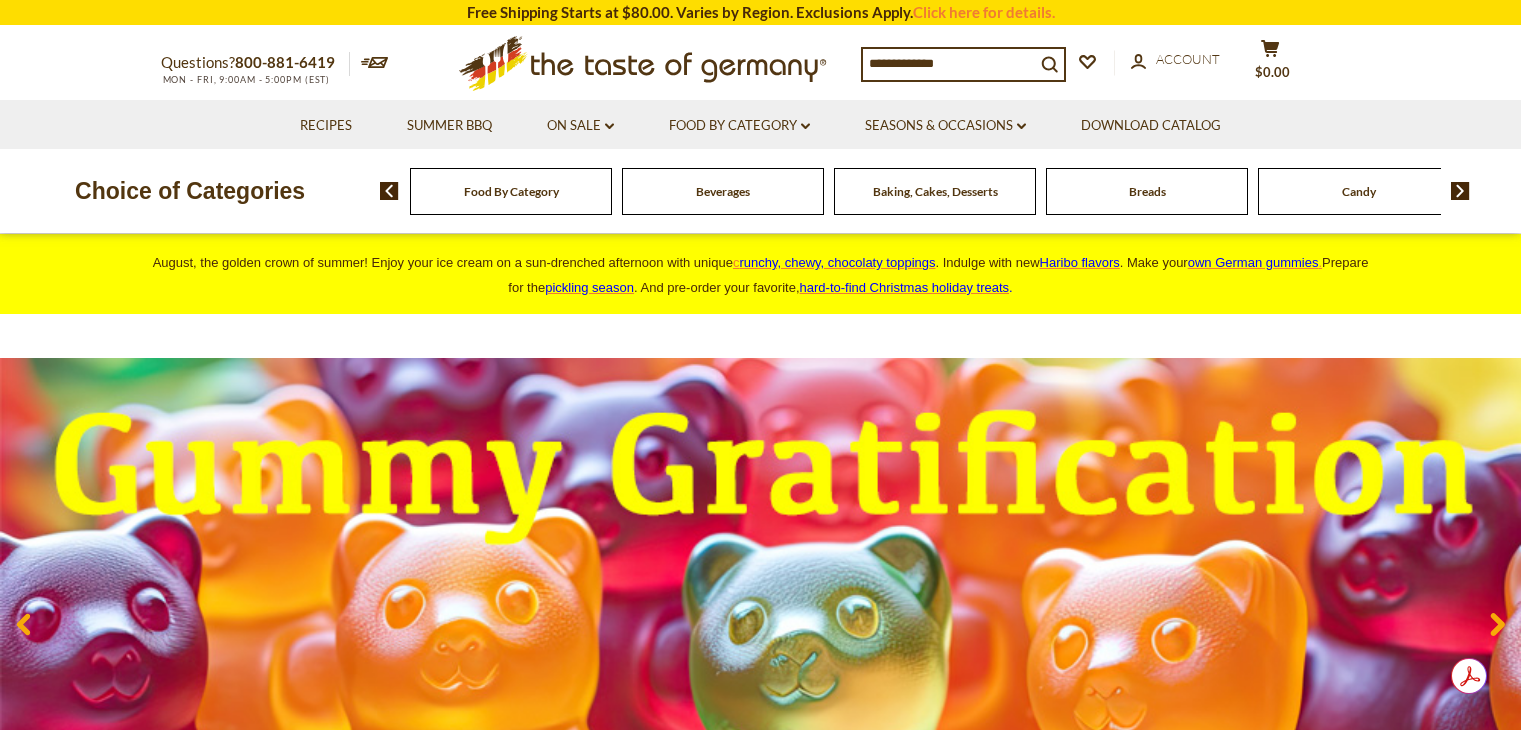 scroll, scrollTop: 0, scrollLeft: 0, axis: both 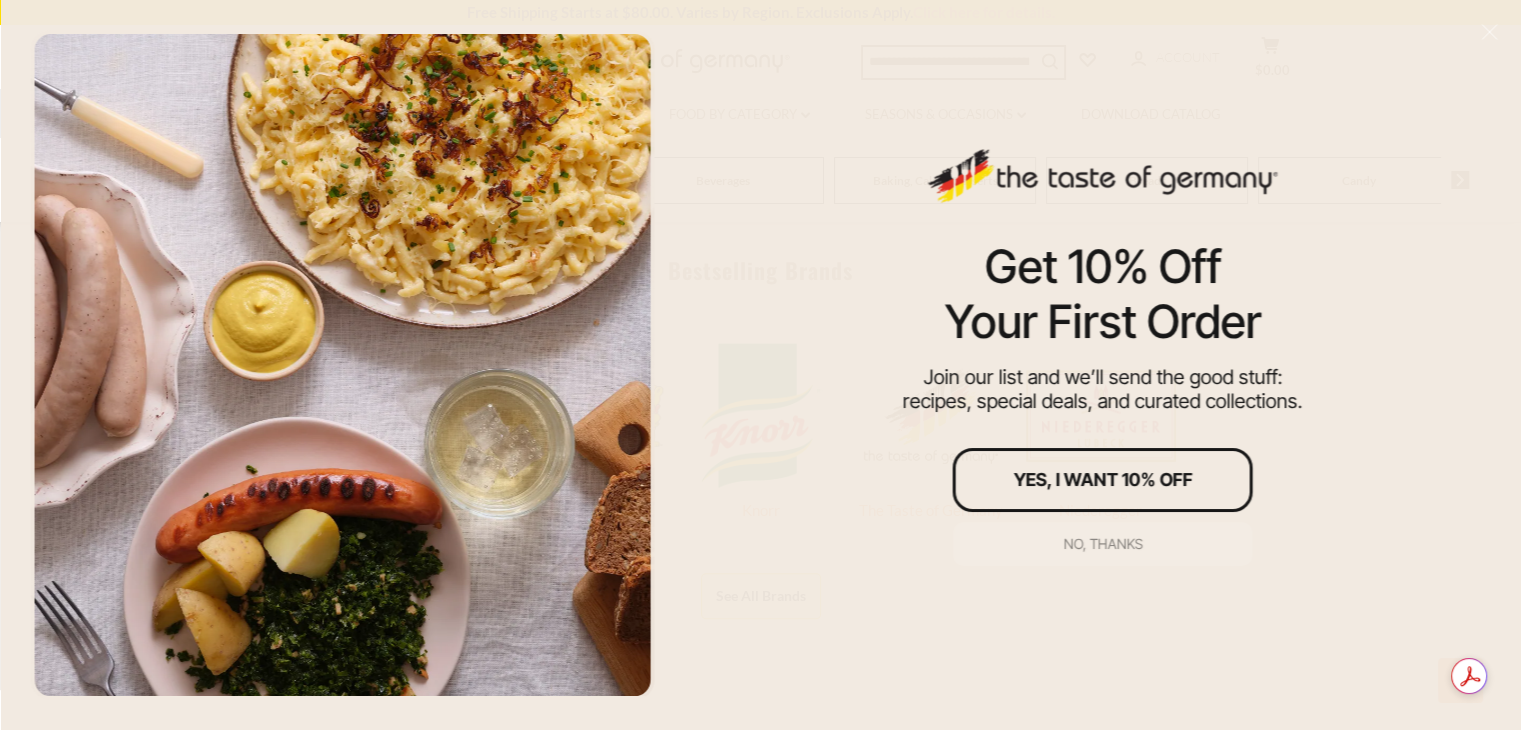 click on "No, thanks" at bounding box center [1103, 544] 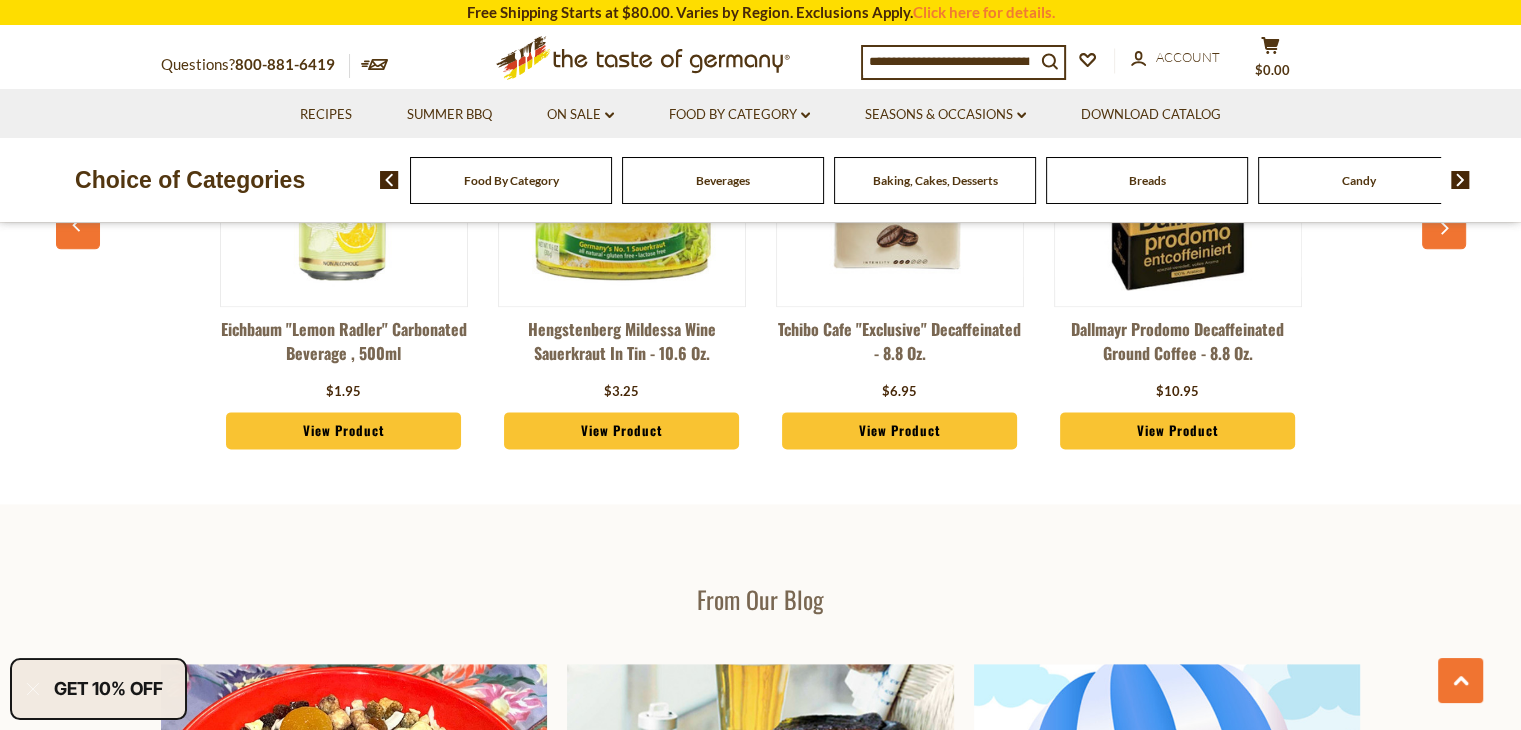 scroll, scrollTop: 2446, scrollLeft: 0, axis: vertical 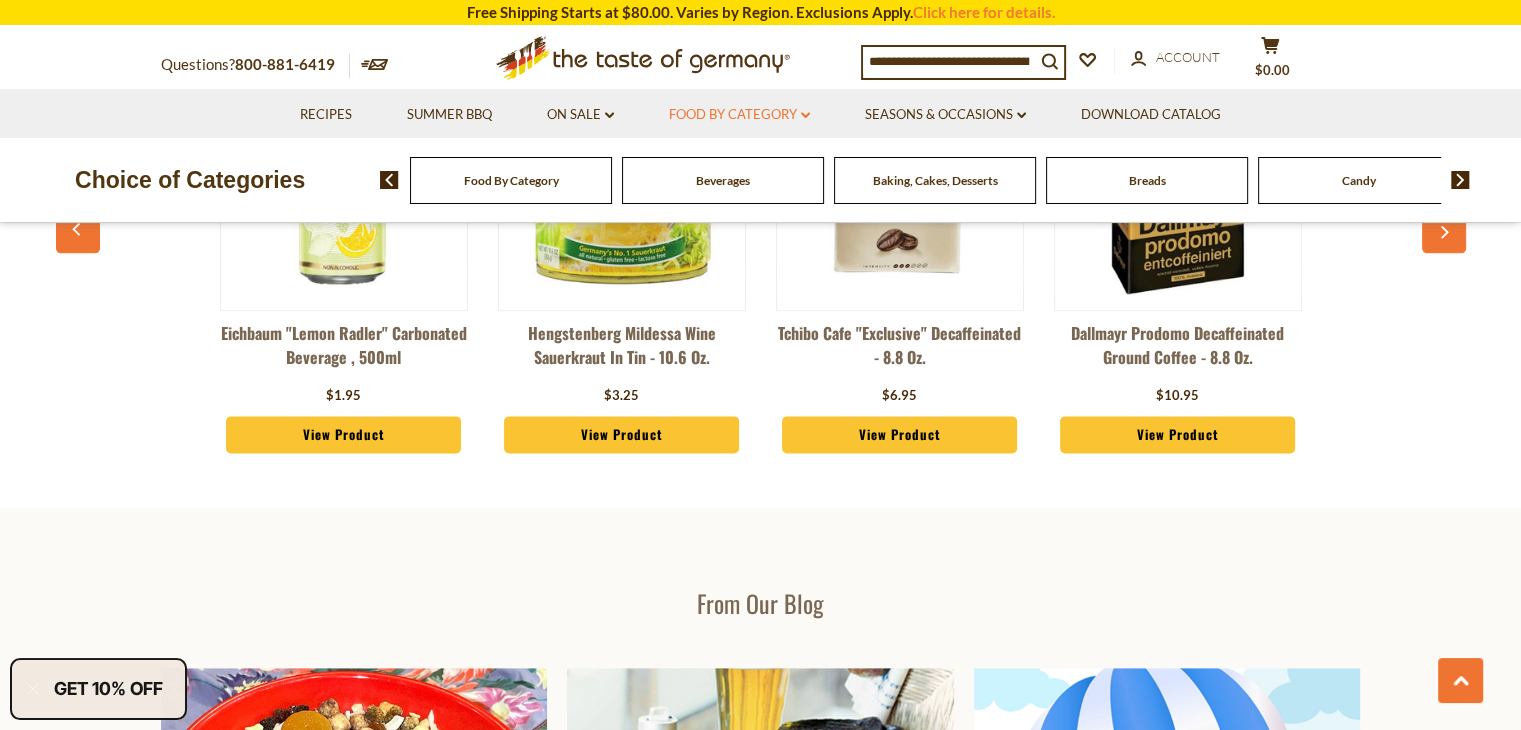 click on "Food By Category
dropdown_arrow" at bounding box center (739, 115) 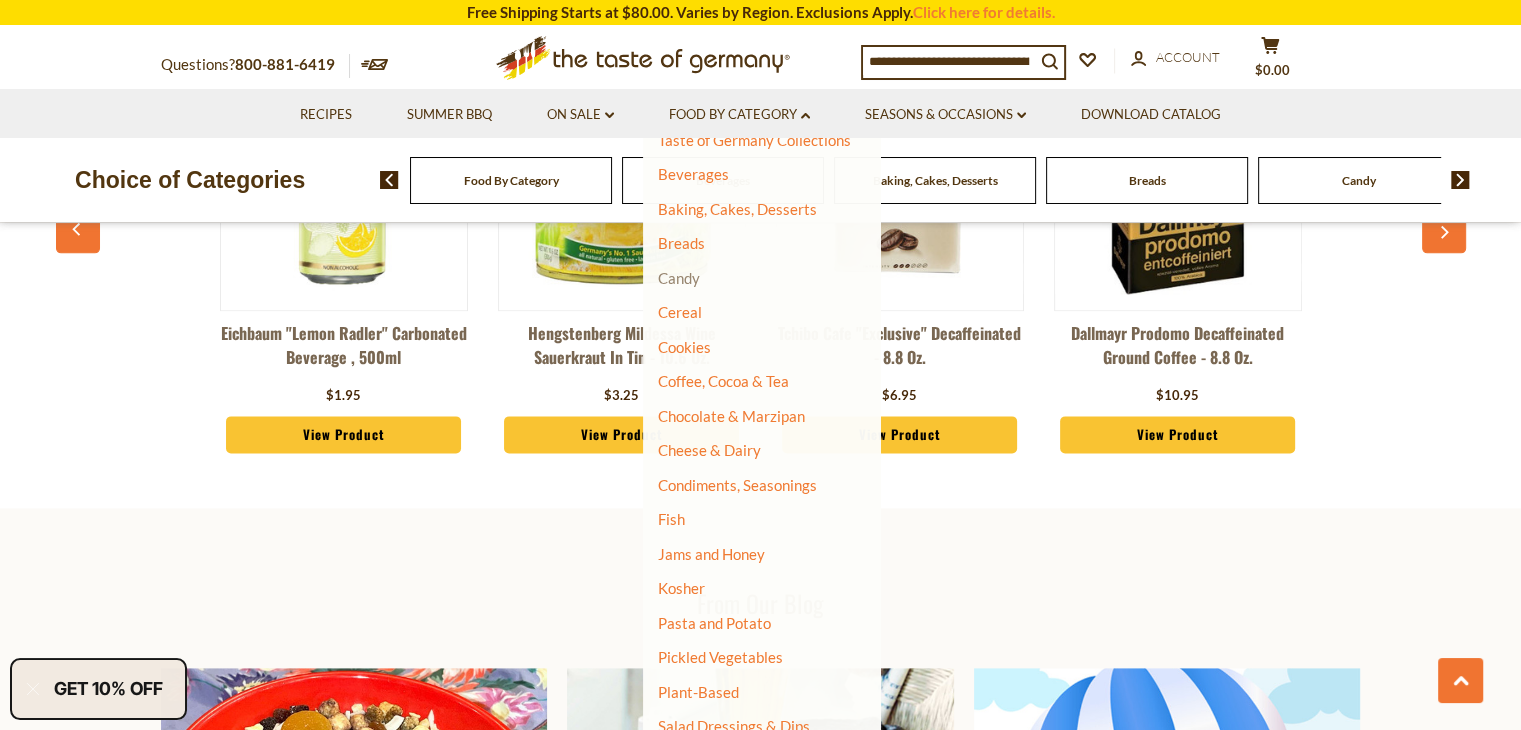 scroll, scrollTop: 111, scrollLeft: 0, axis: vertical 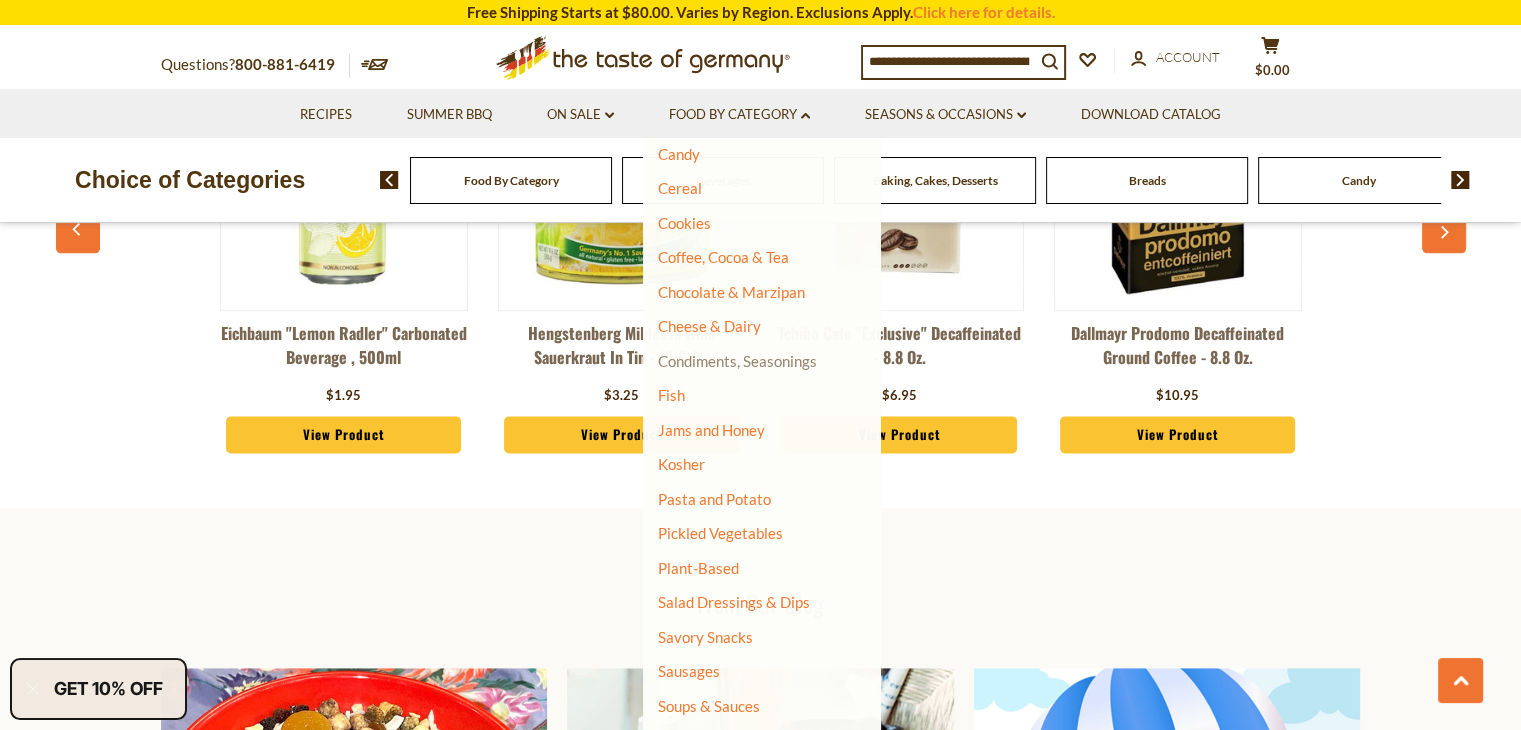 click on "Condiments, Seasonings" at bounding box center [737, 361] 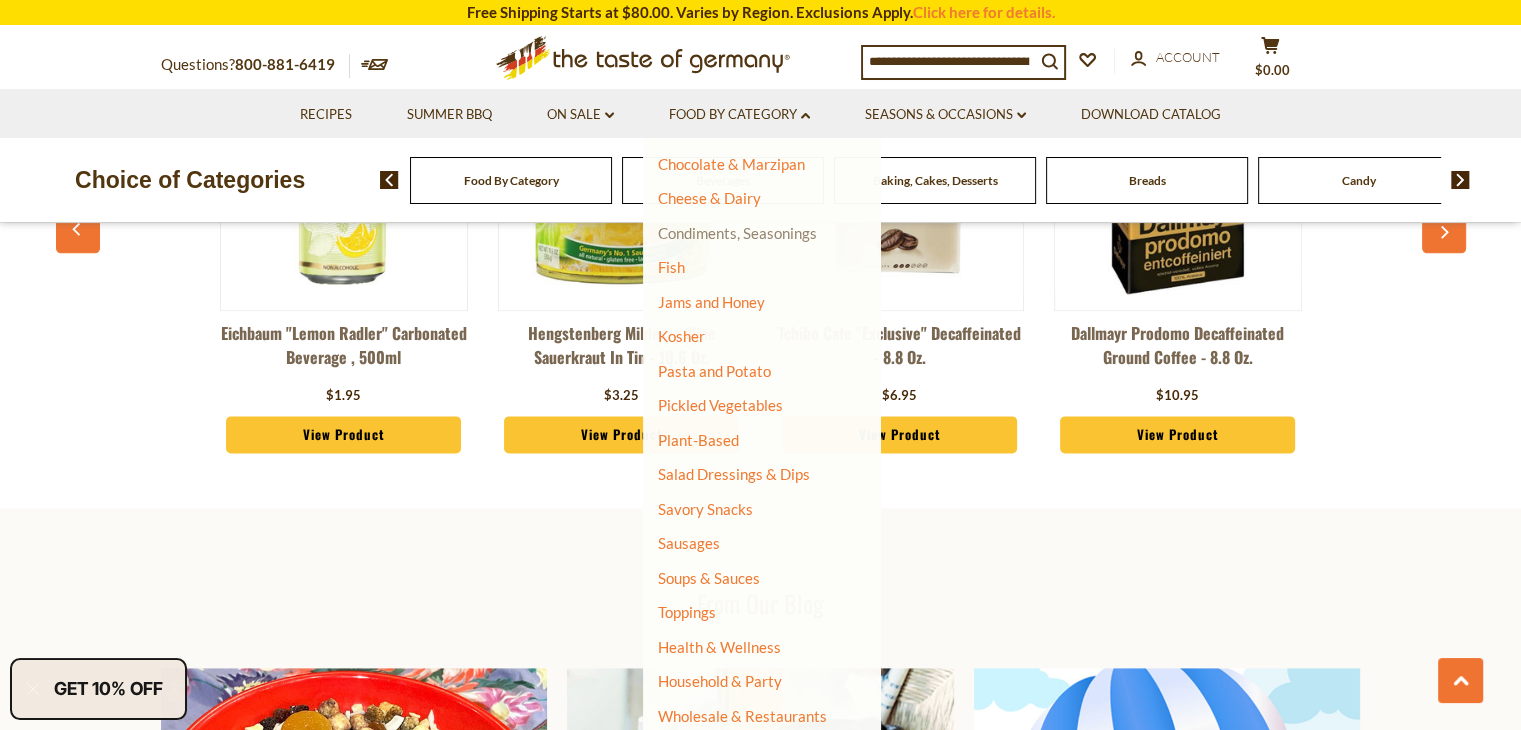 scroll, scrollTop: 348, scrollLeft: 0, axis: vertical 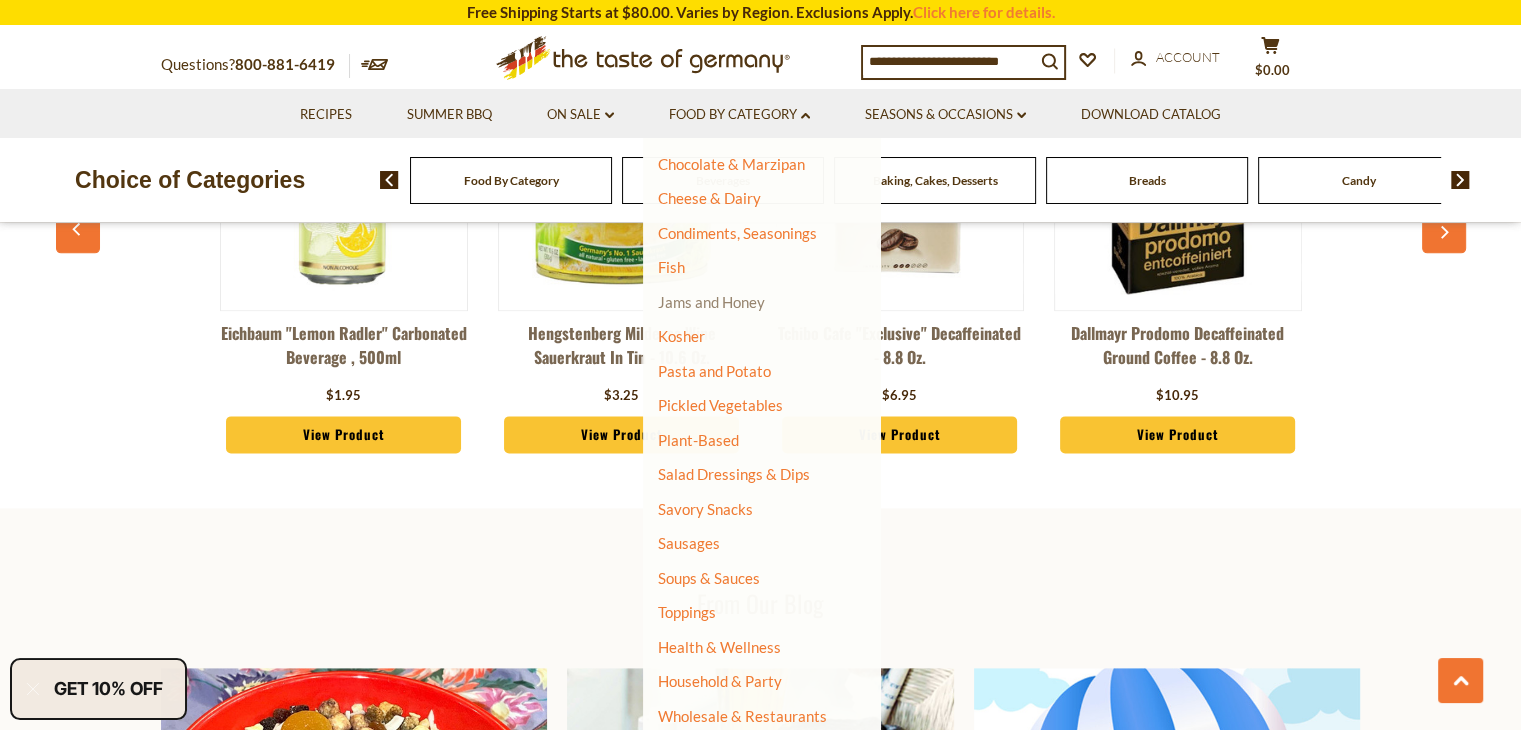 click on "Jams and Honey" at bounding box center (711, 302) 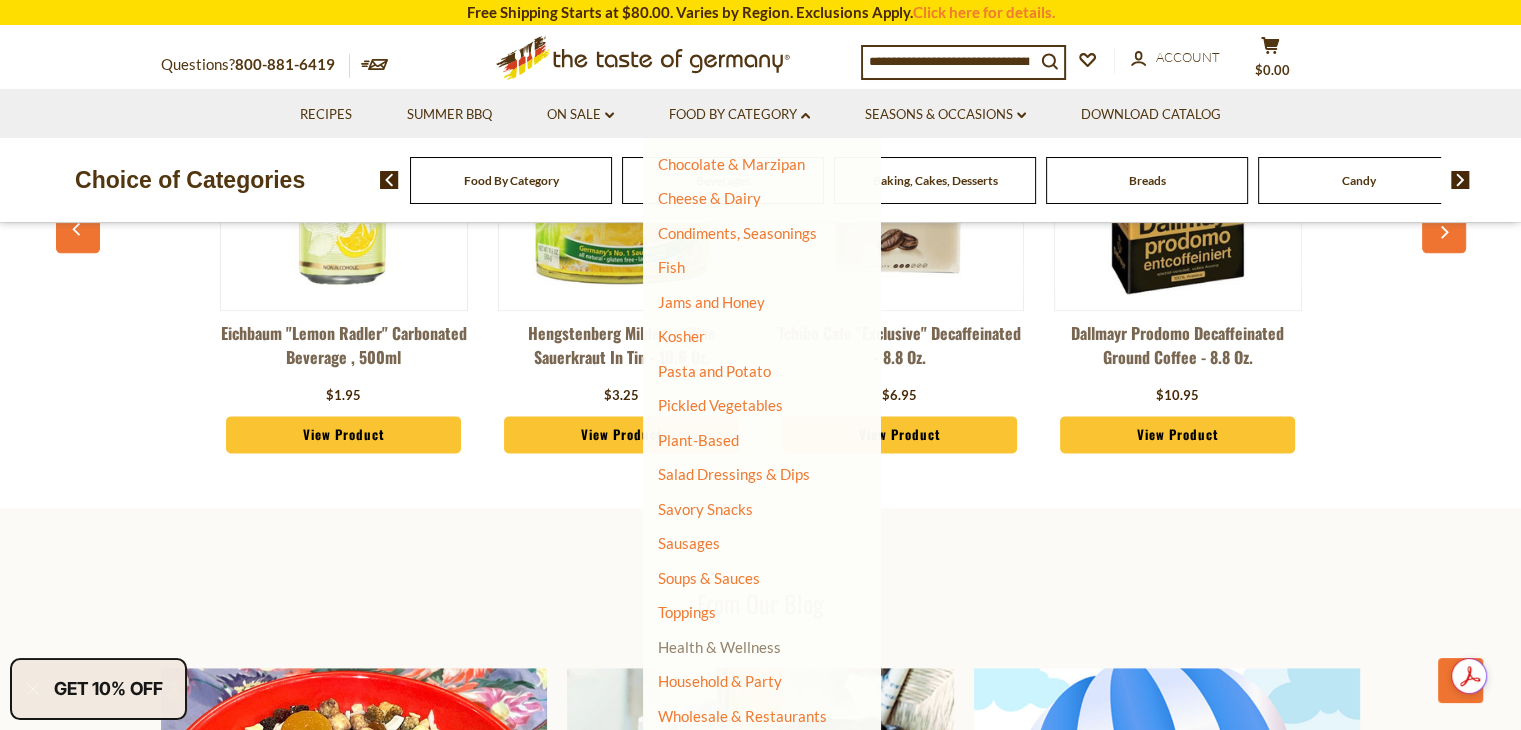 click on "Health & Wellness" at bounding box center (719, 647) 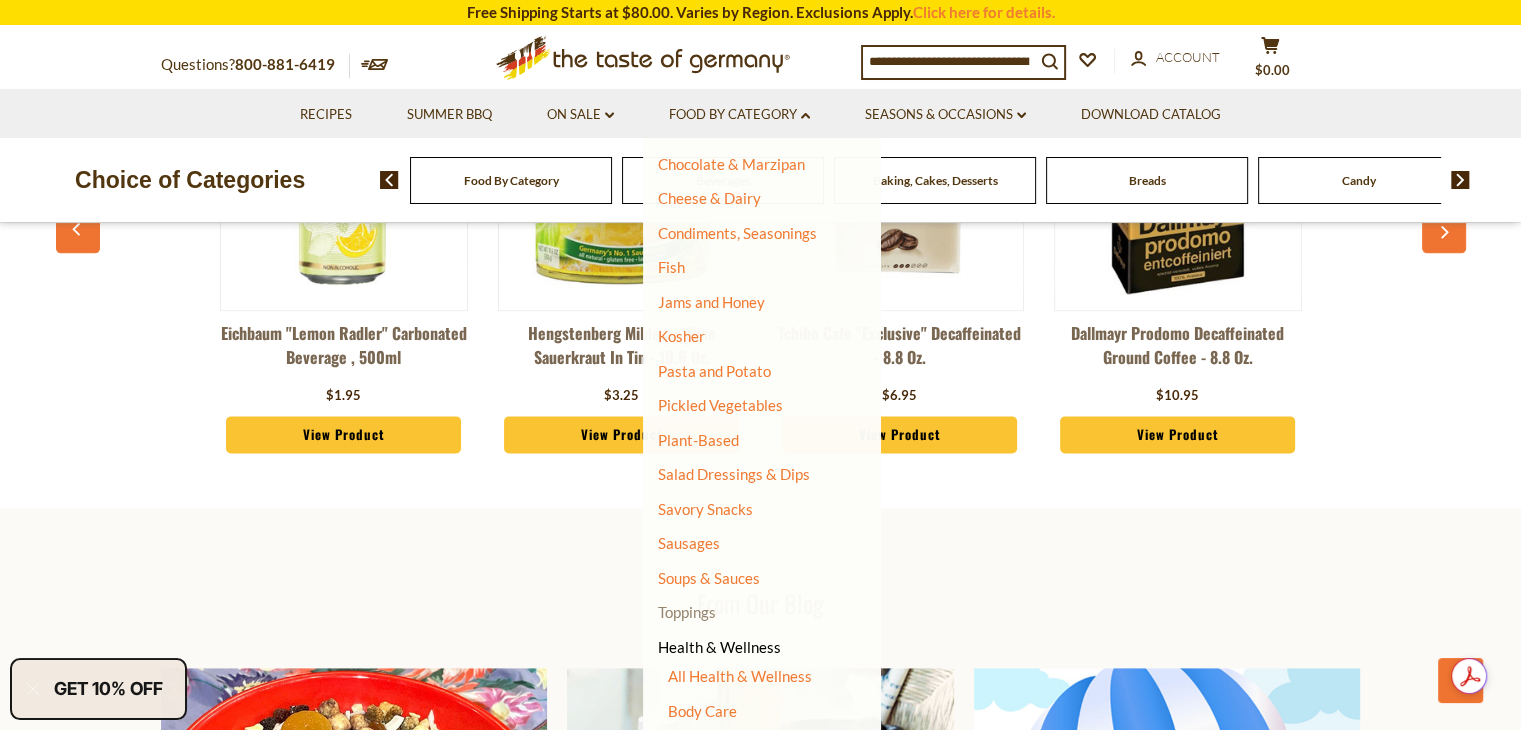click on "Toppings" at bounding box center (687, 612) 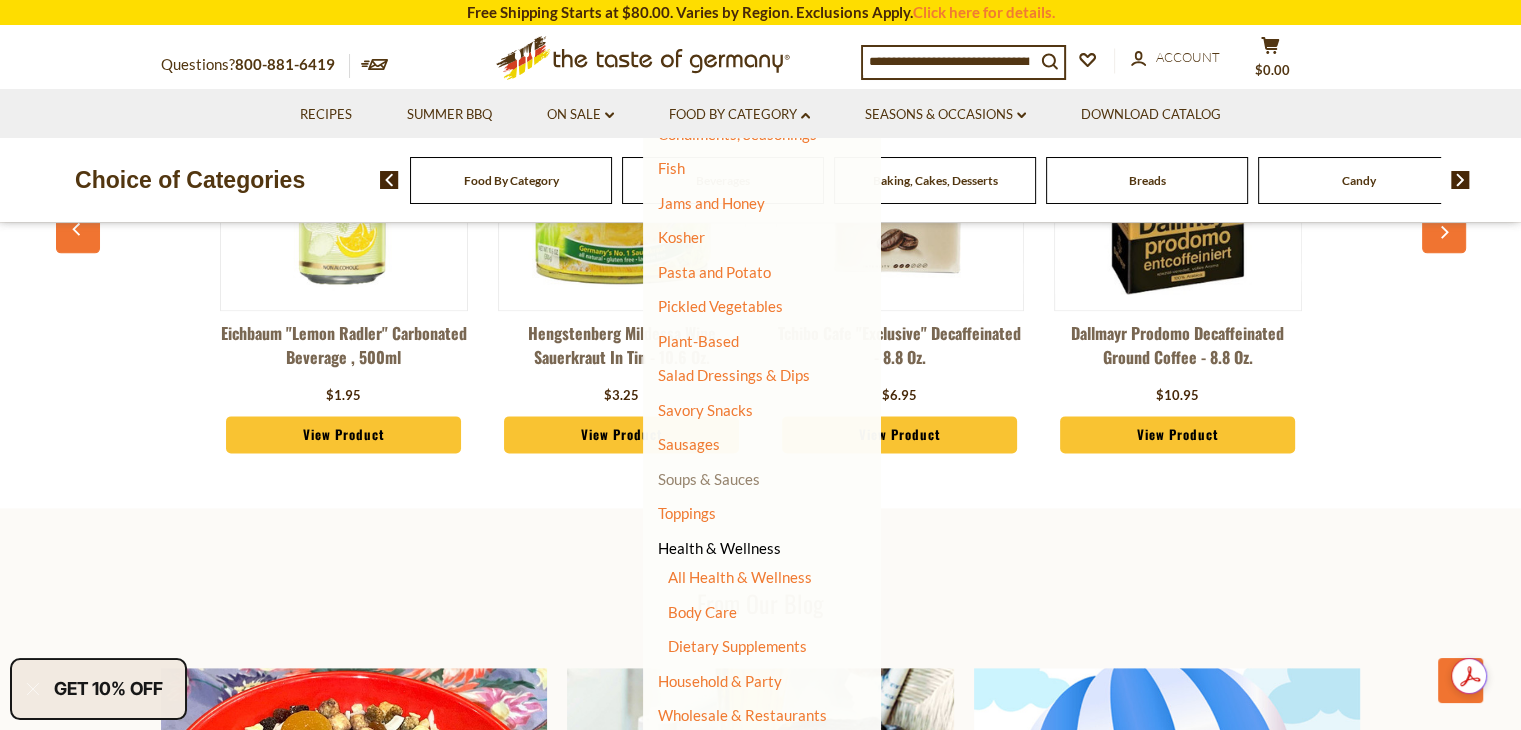 scroll, scrollTop: 0, scrollLeft: 0, axis: both 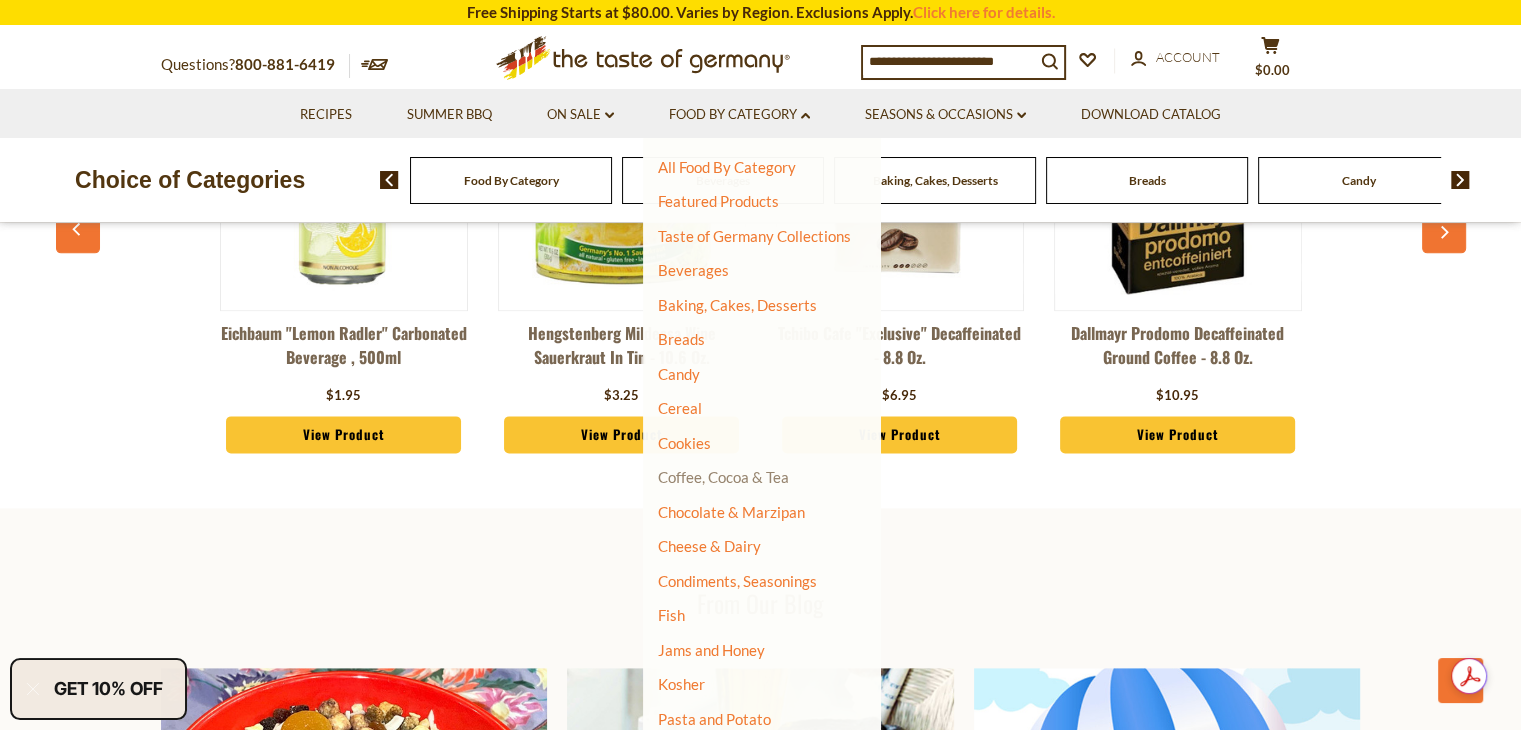 click on "Coffee, Cocoa & Tea" at bounding box center [723, 477] 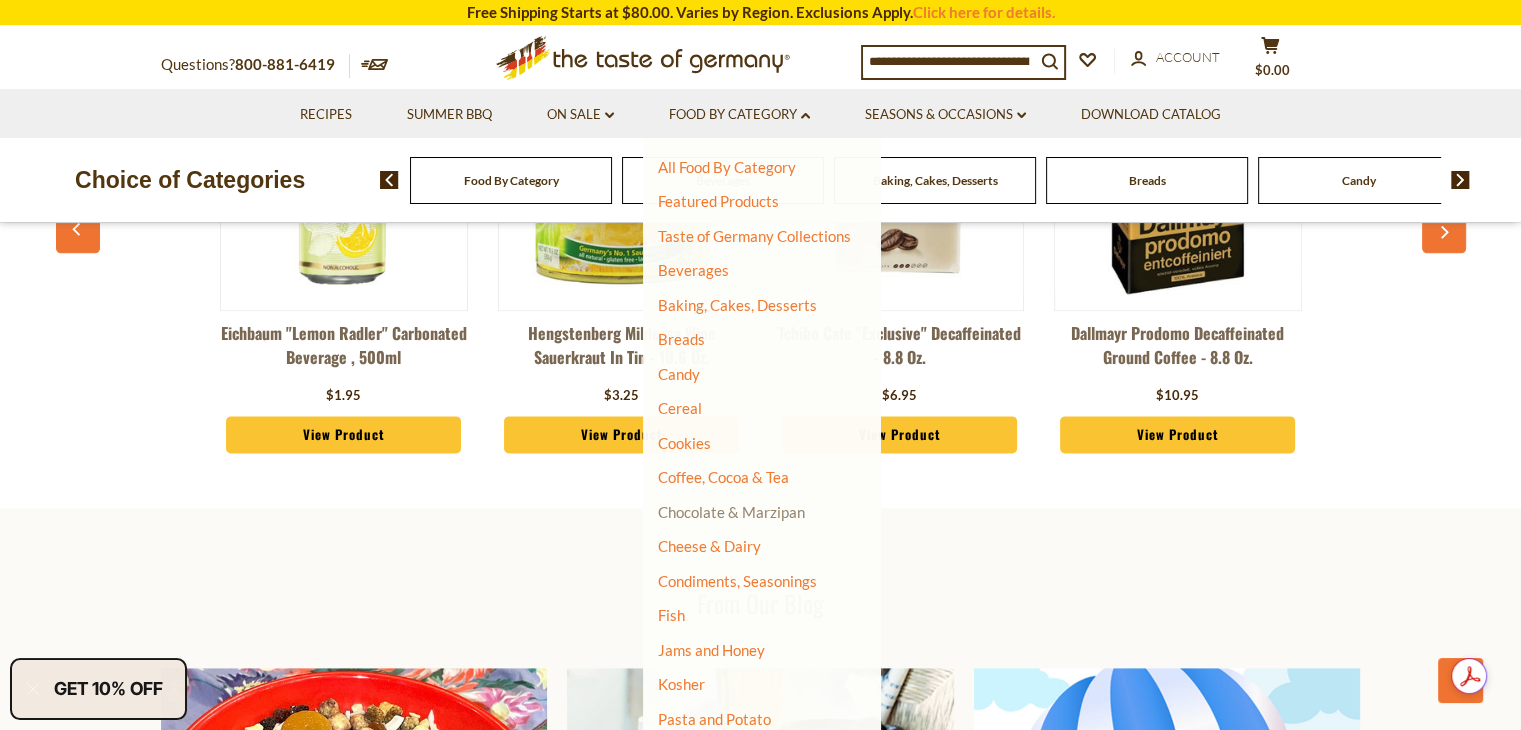 click on "Chocolate & Marzipan" at bounding box center (731, 512) 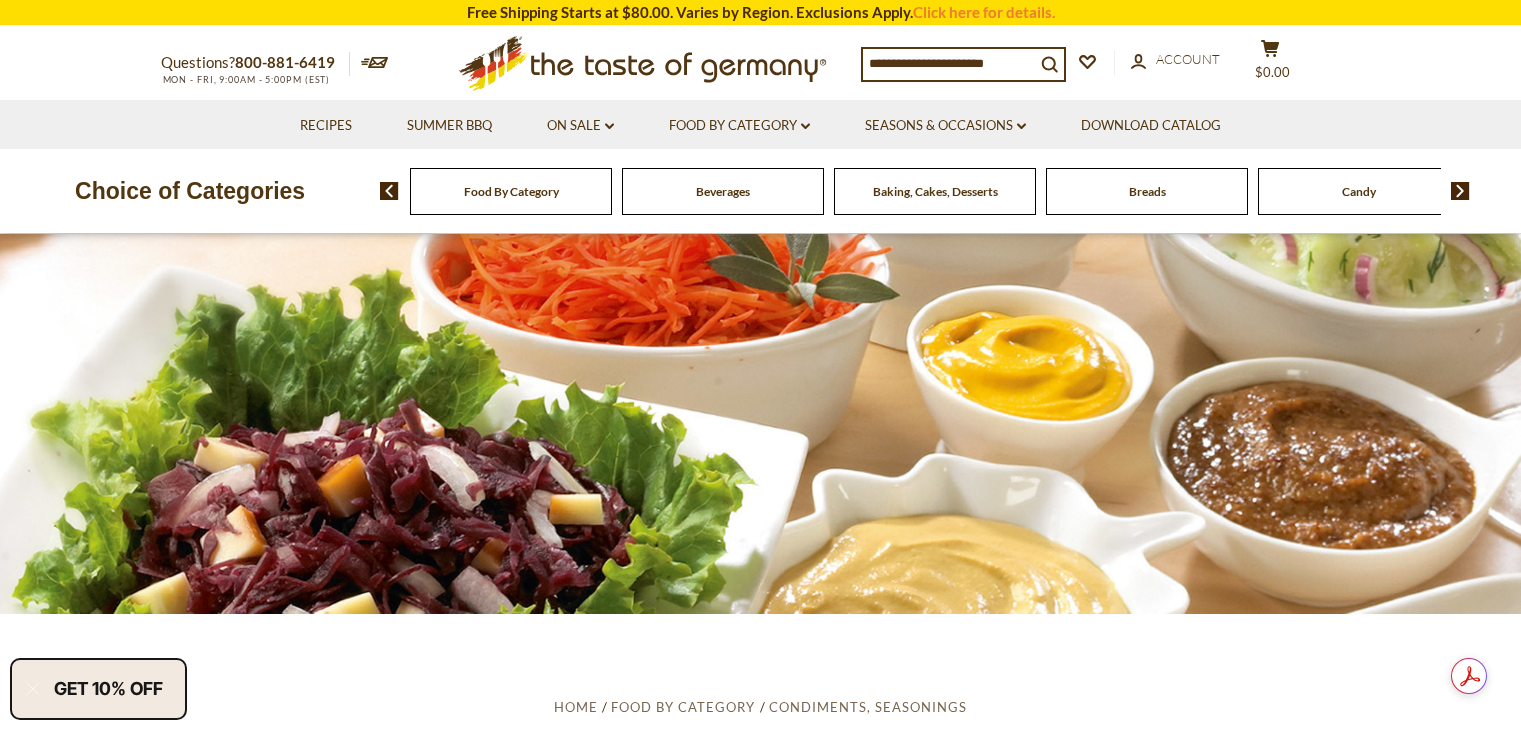 scroll, scrollTop: 0, scrollLeft: 0, axis: both 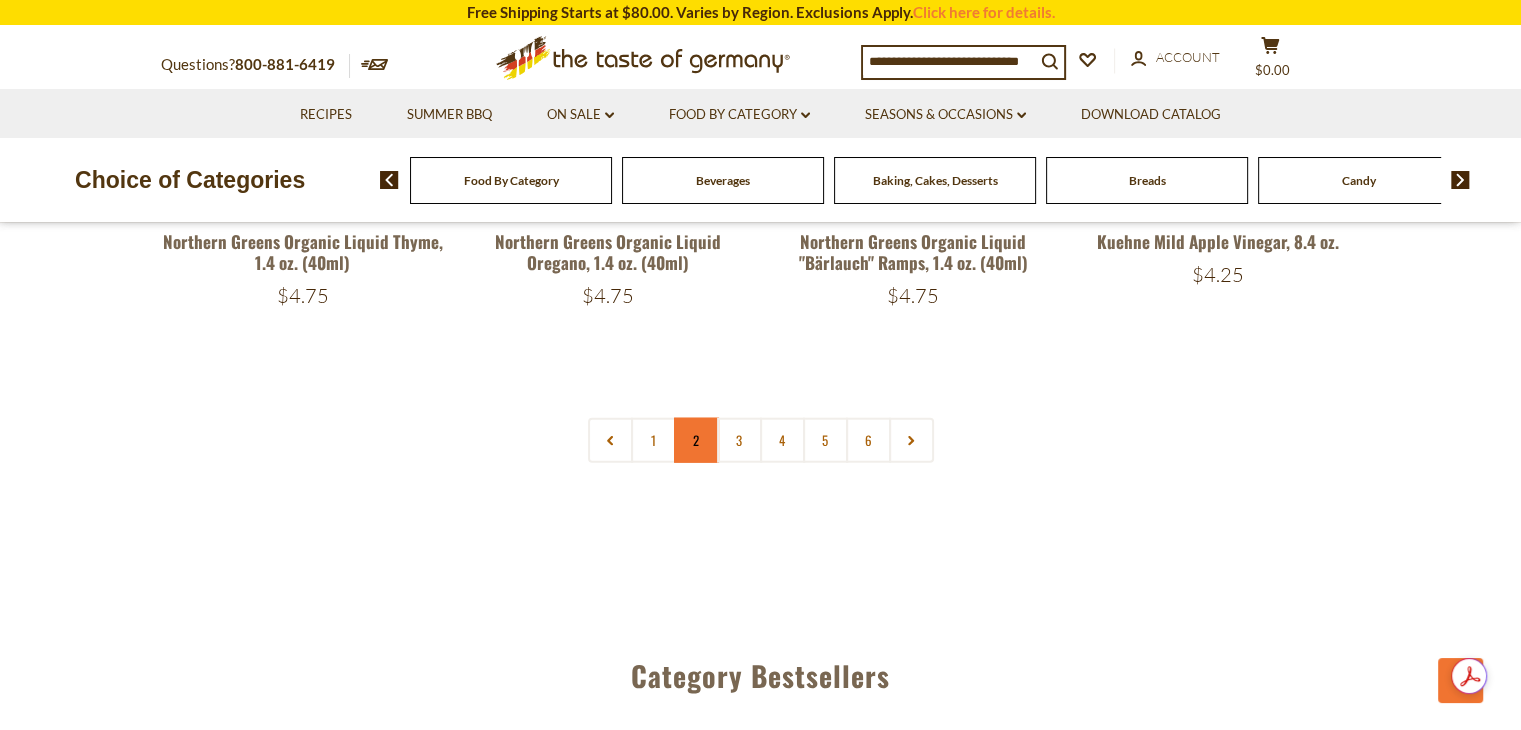 click on "2" at bounding box center [696, 440] 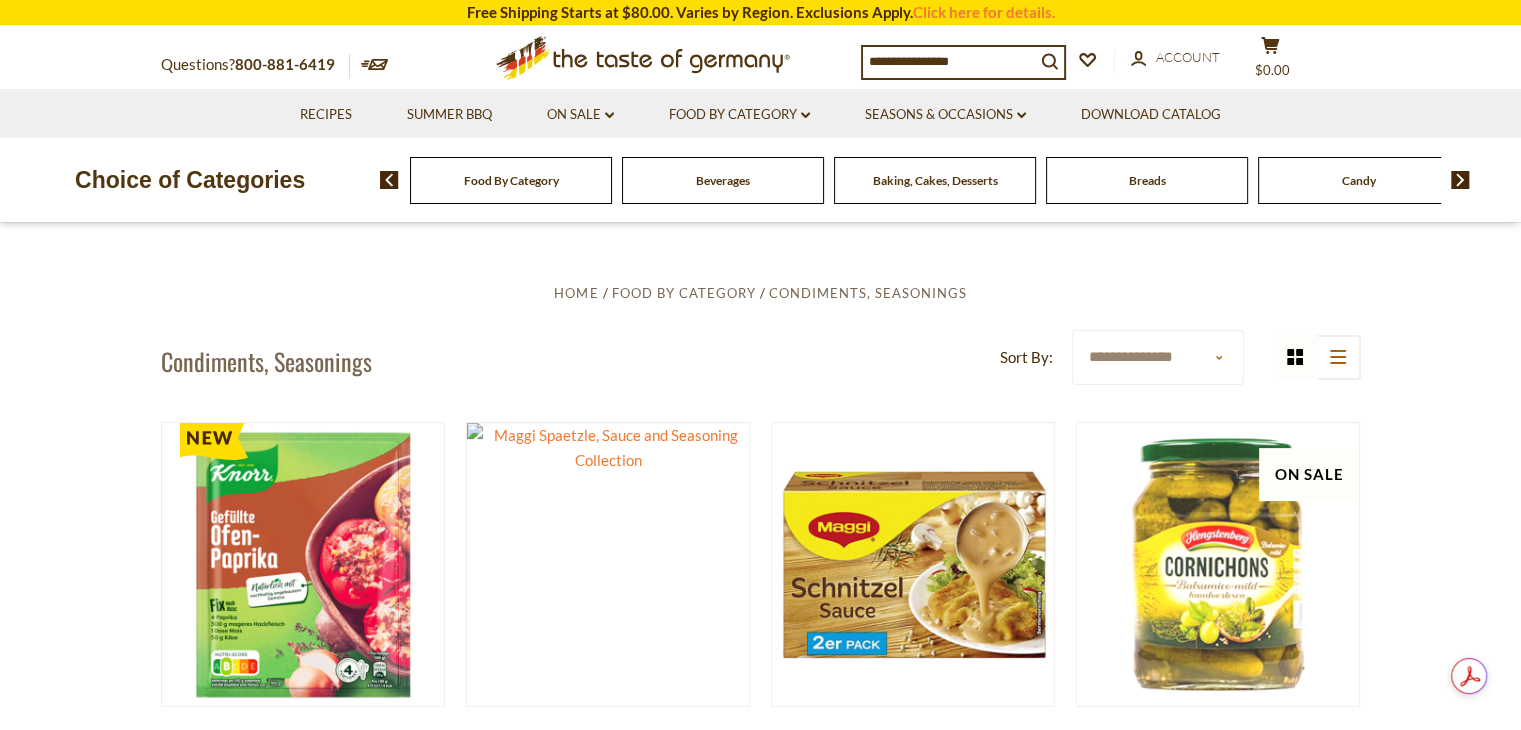 scroll, scrollTop: 217, scrollLeft: 0, axis: vertical 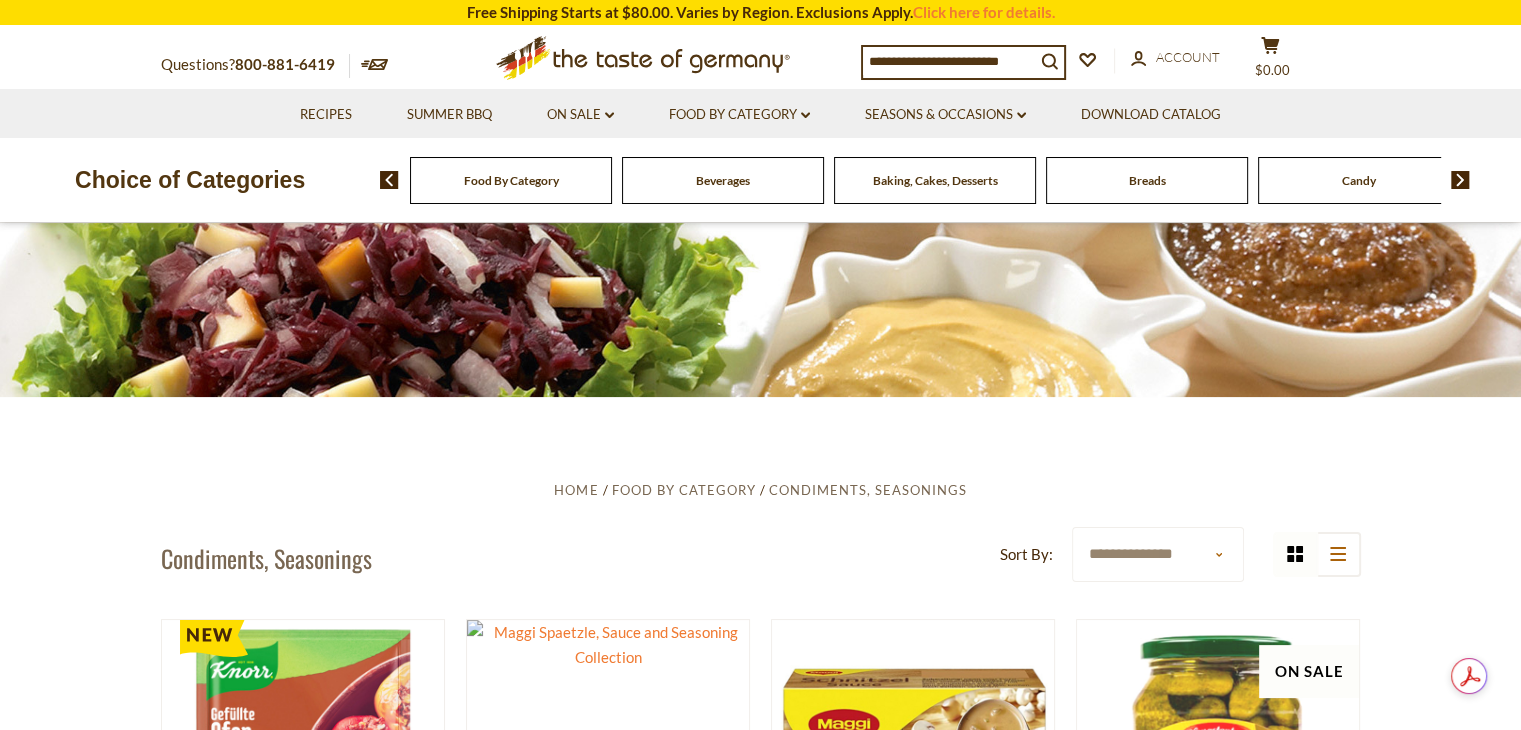 click at bounding box center (949, 61) 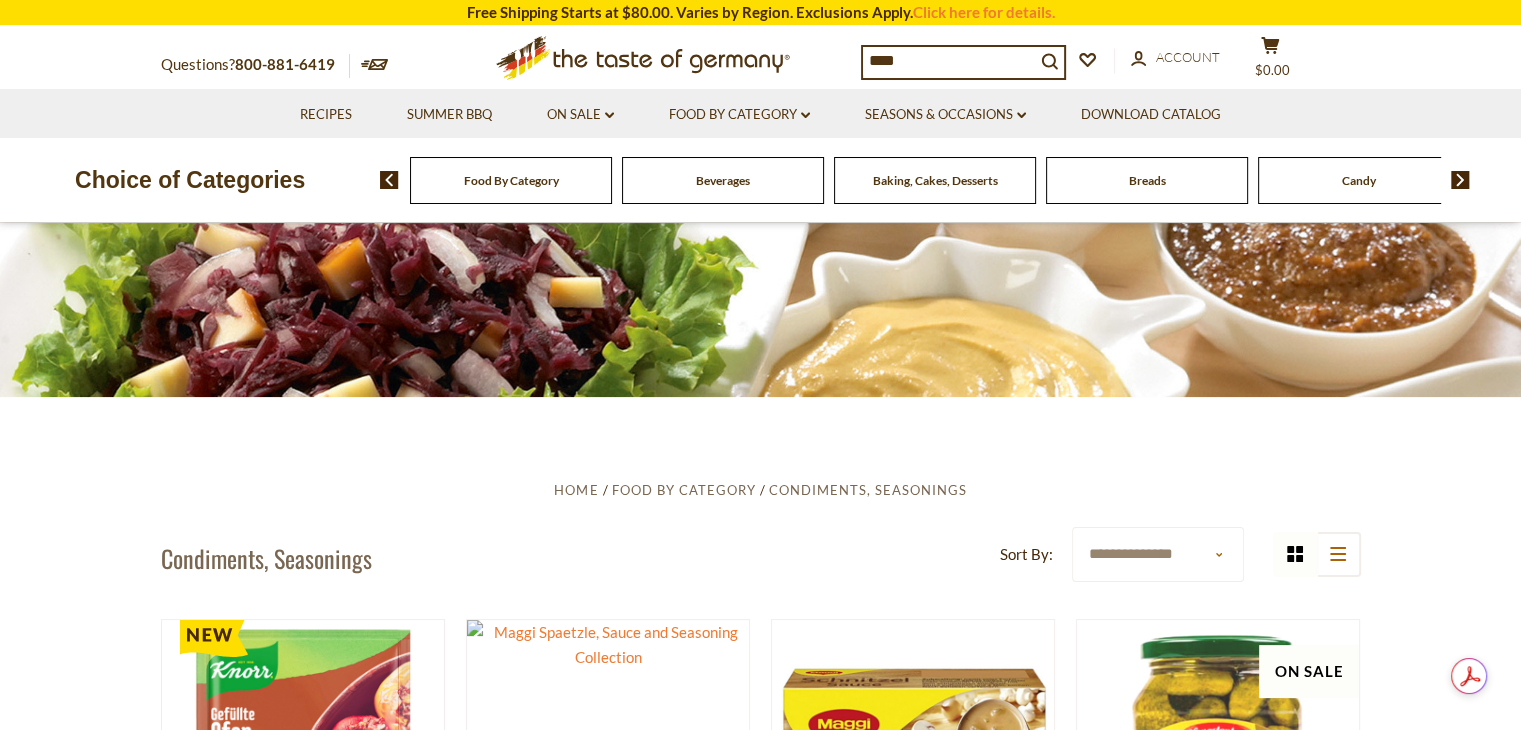 type on "*****" 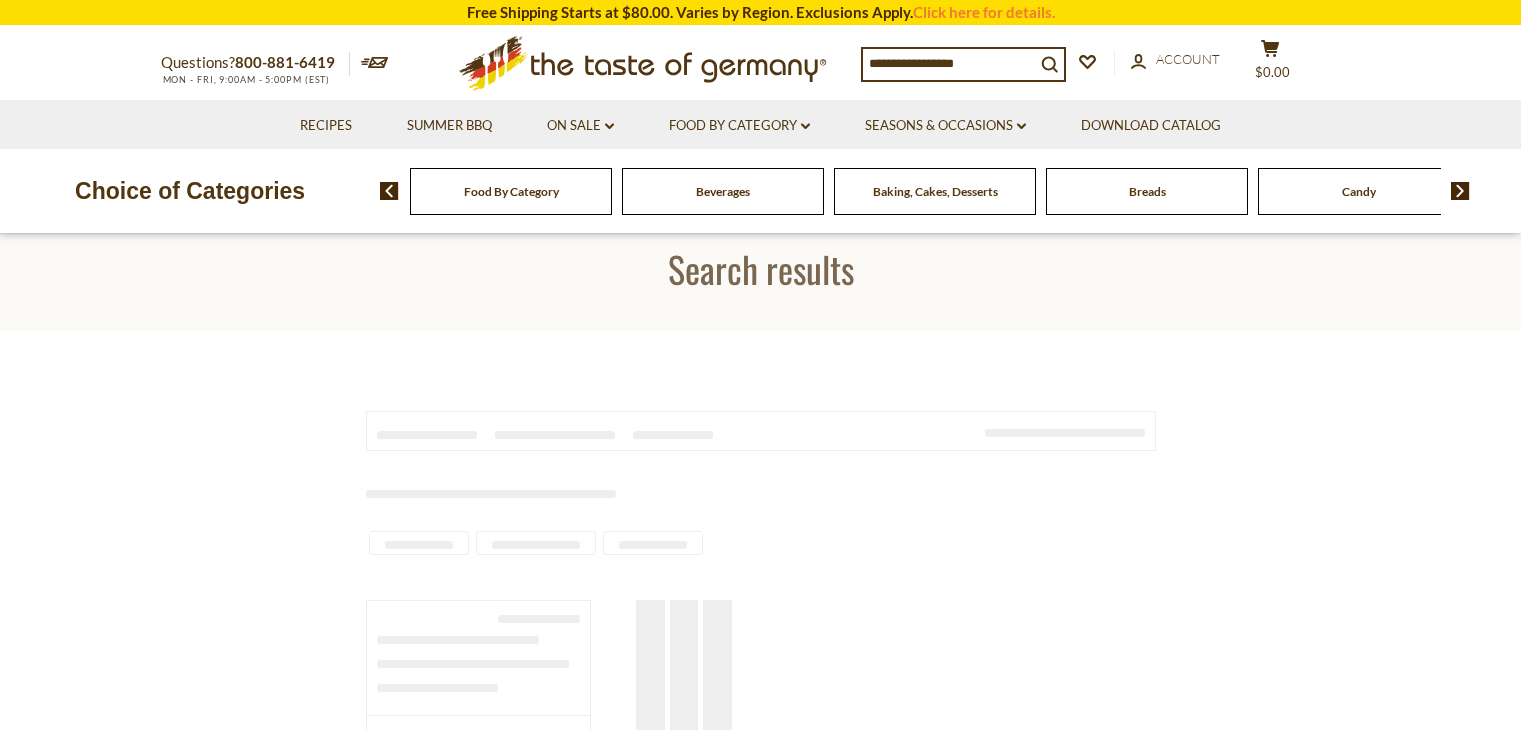 scroll, scrollTop: 0, scrollLeft: 0, axis: both 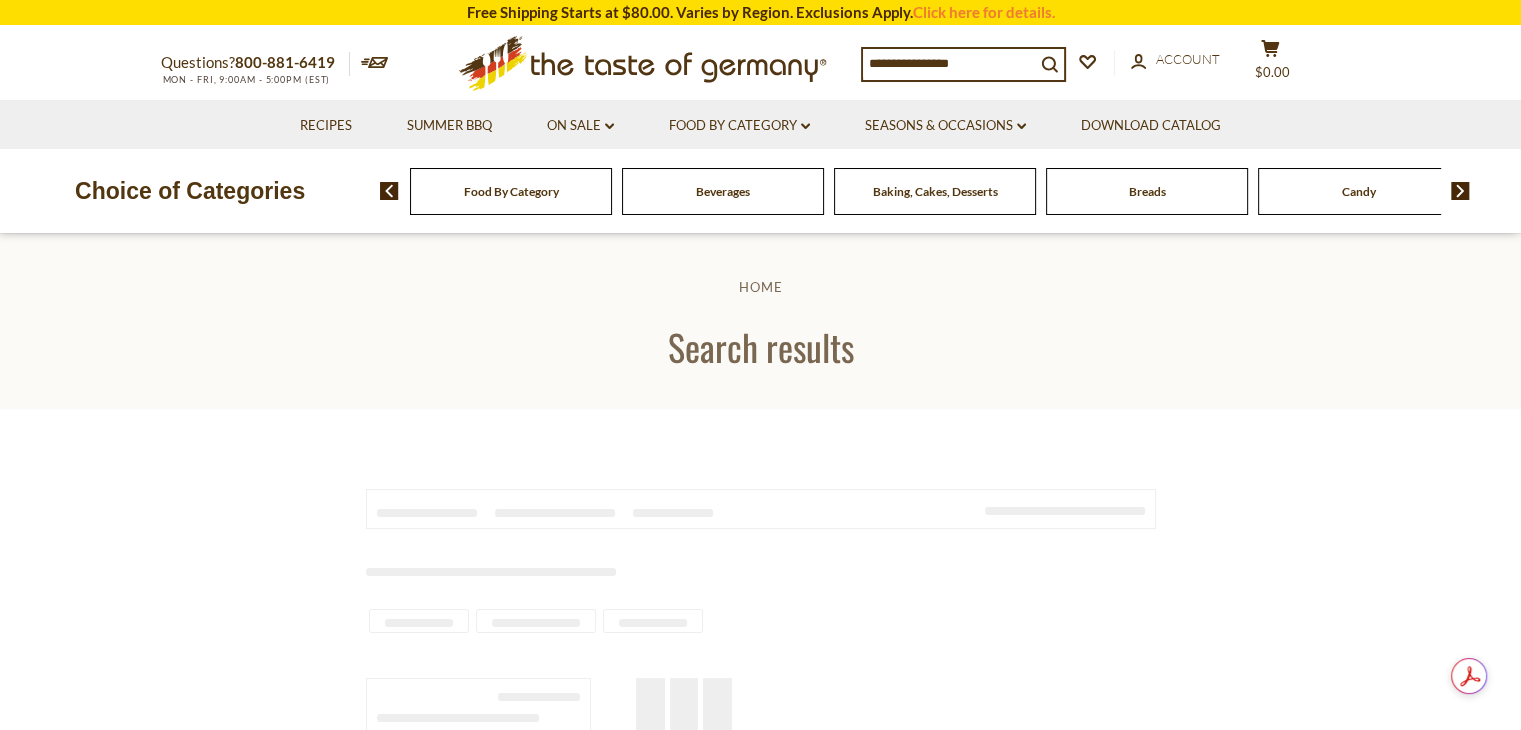 type on "*****" 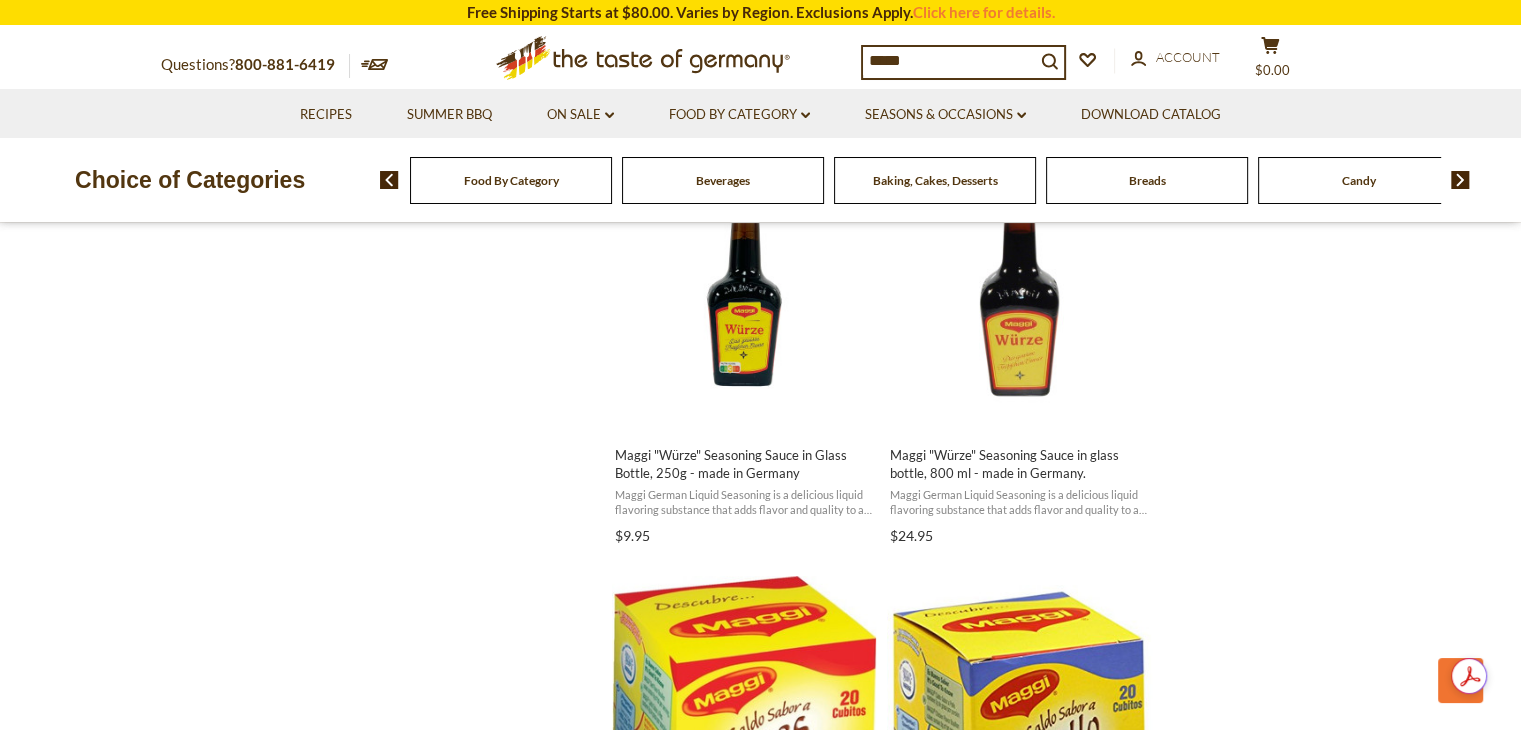 scroll, scrollTop: 1710, scrollLeft: 0, axis: vertical 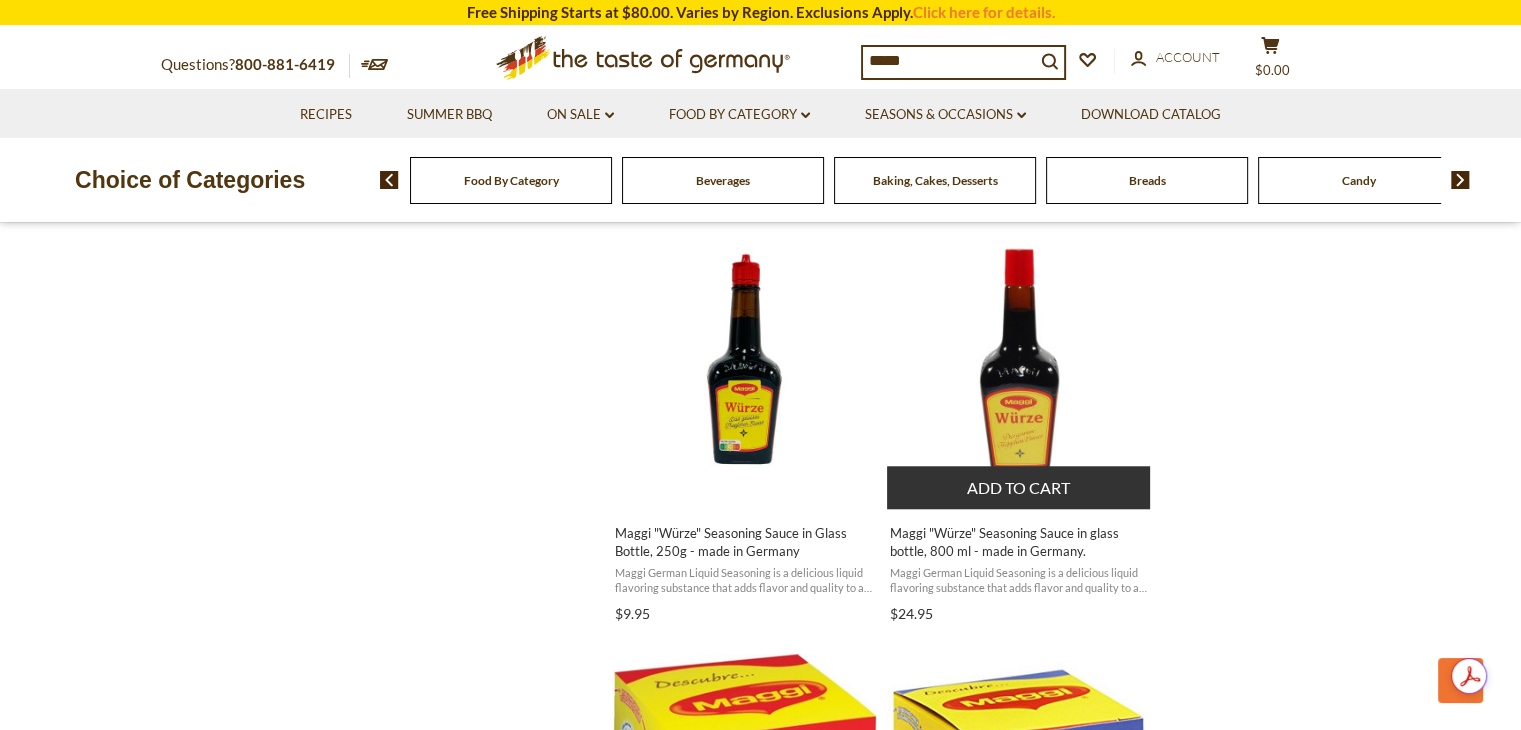 click at bounding box center [1019, 359] 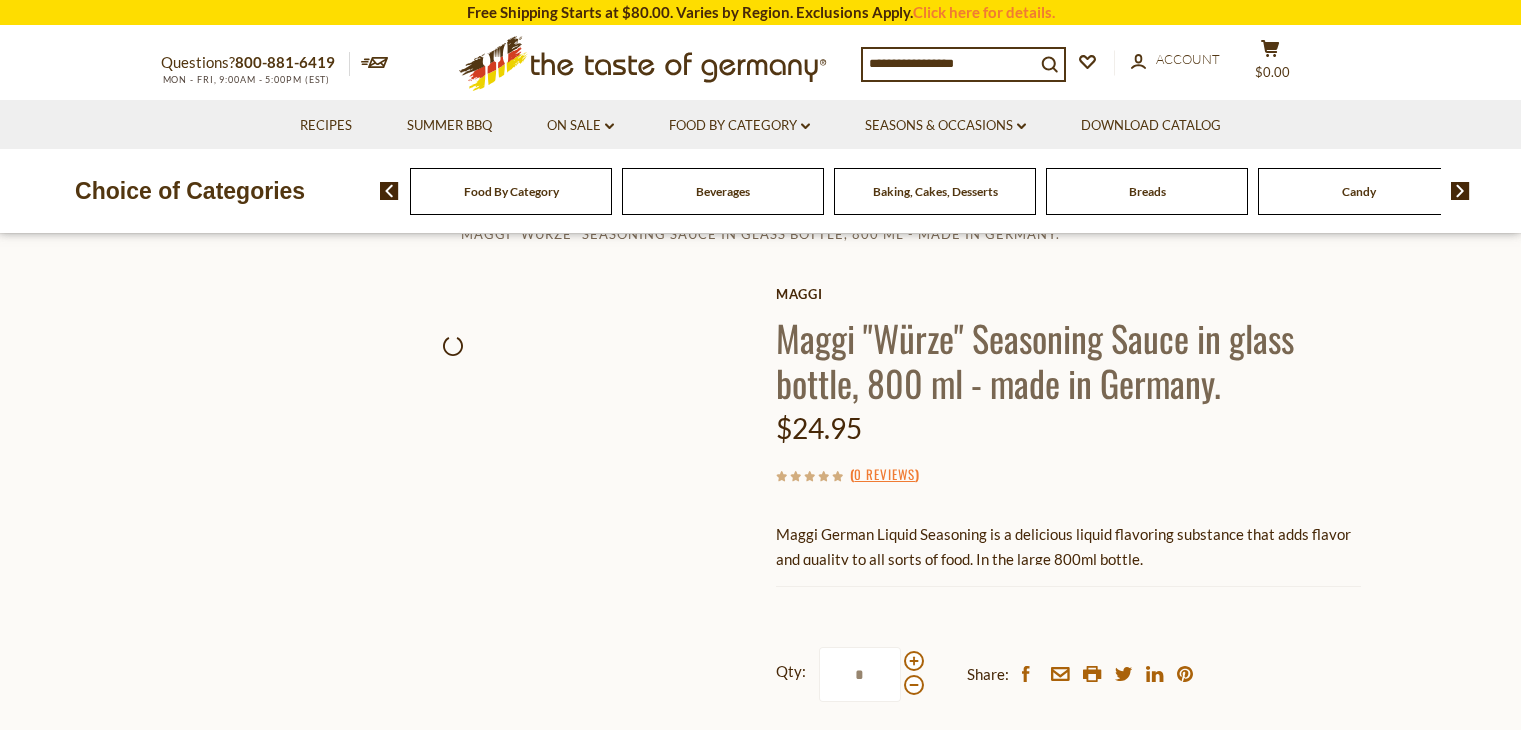 scroll, scrollTop: 0, scrollLeft: 0, axis: both 